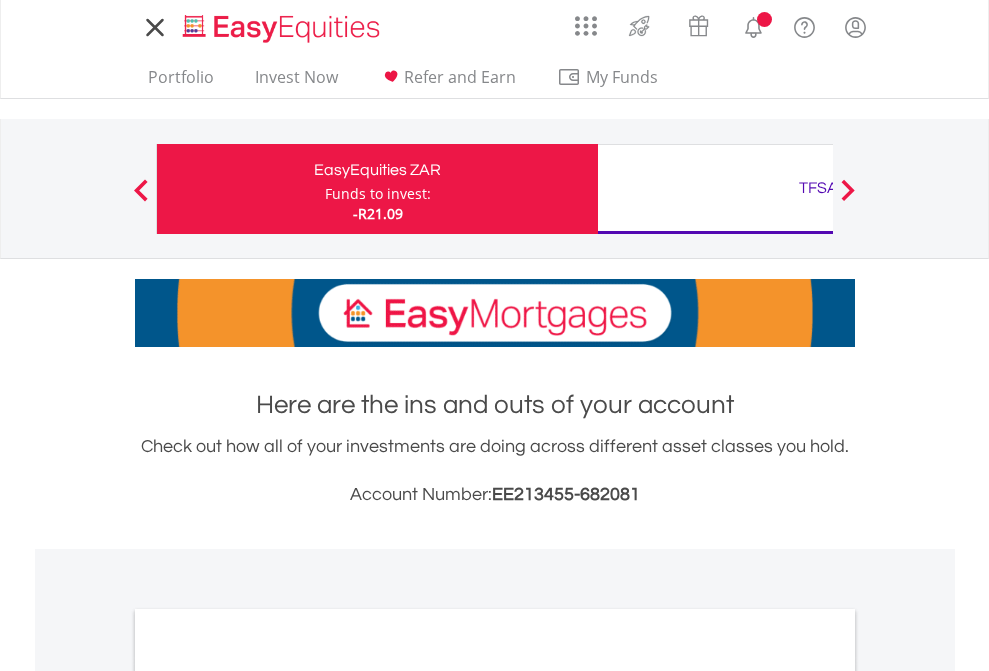 scroll, scrollTop: 0, scrollLeft: 0, axis: both 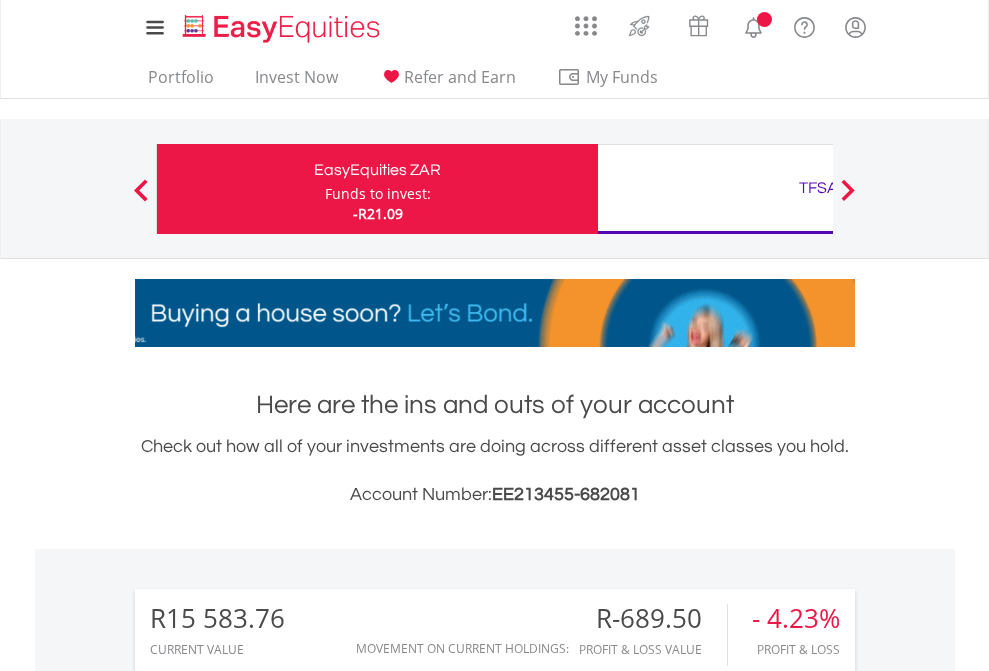 click on "Funds to invest:" at bounding box center [378, 194] 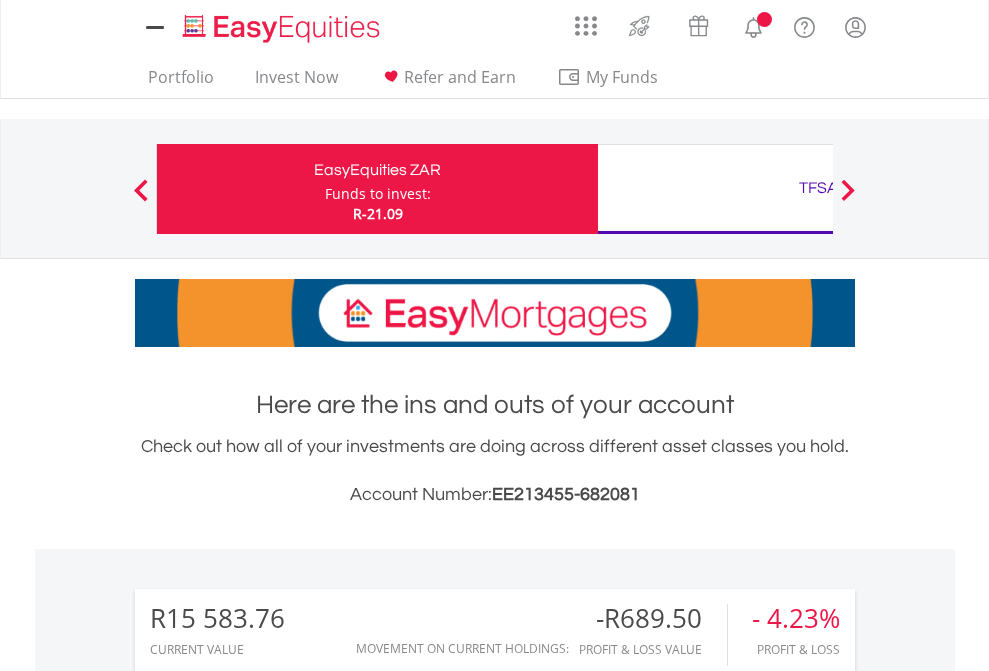 scroll, scrollTop: 0, scrollLeft: 0, axis: both 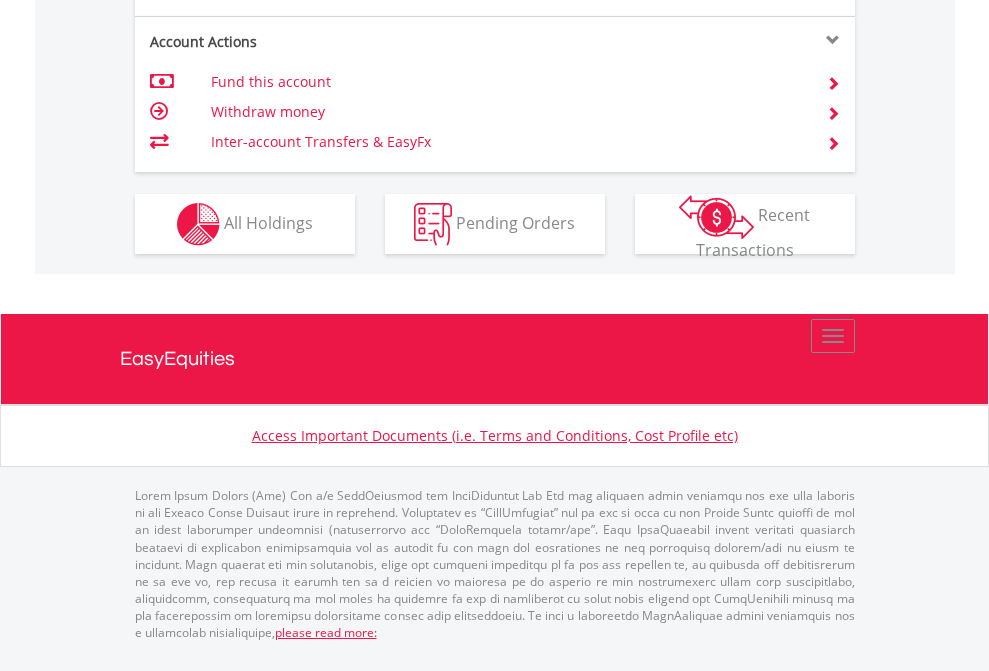 click on "Investment types" at bounding box center (706, -337) 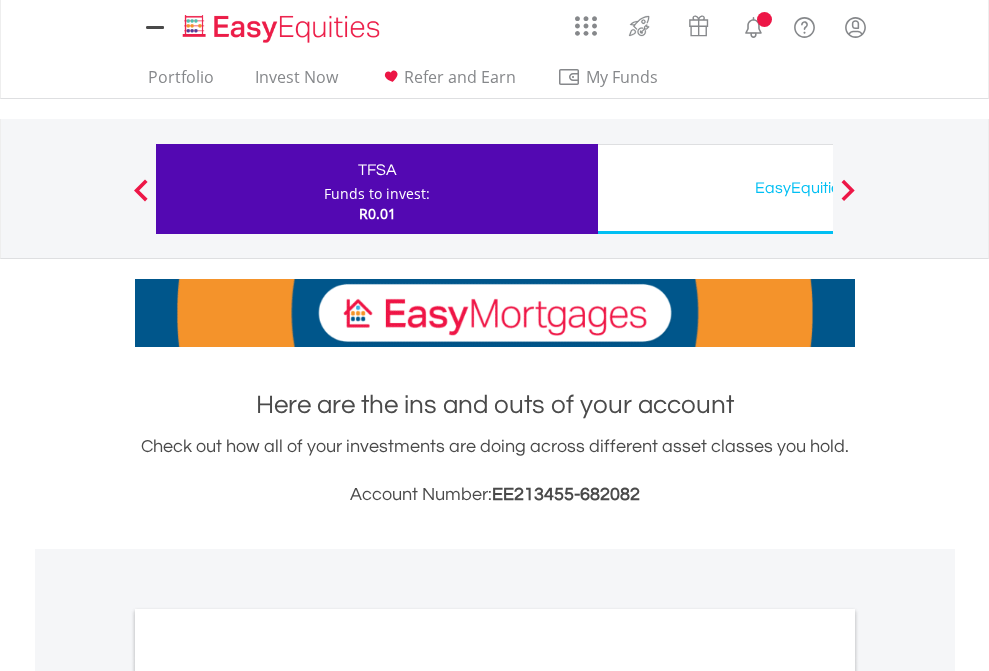 scroll, scrollTop: 0, scrollLeft: 0, axis: both 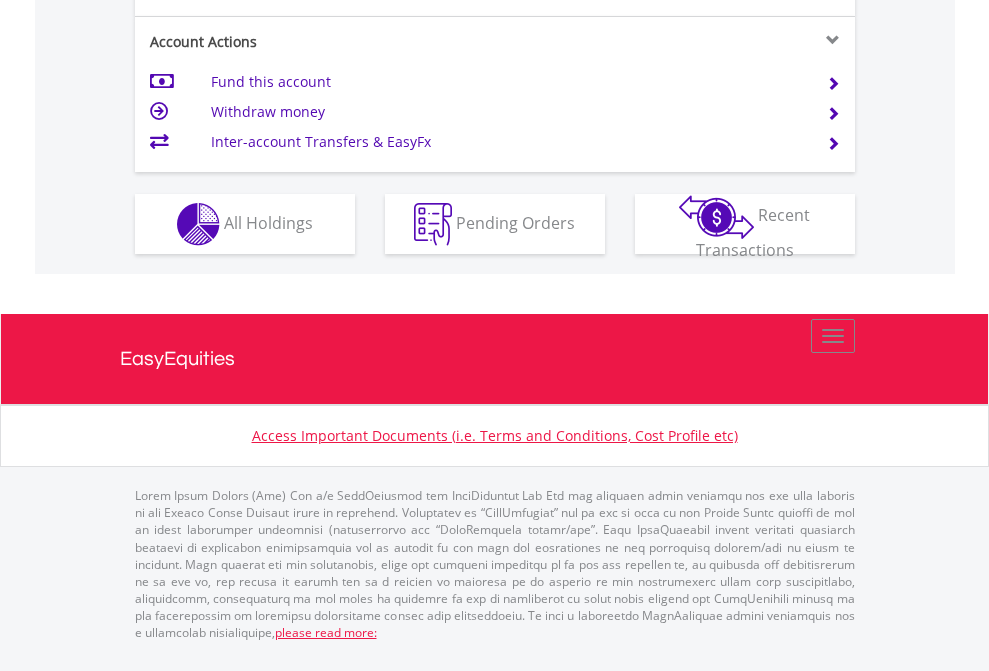 click on "Investment types" at bounding box center (706, -337) 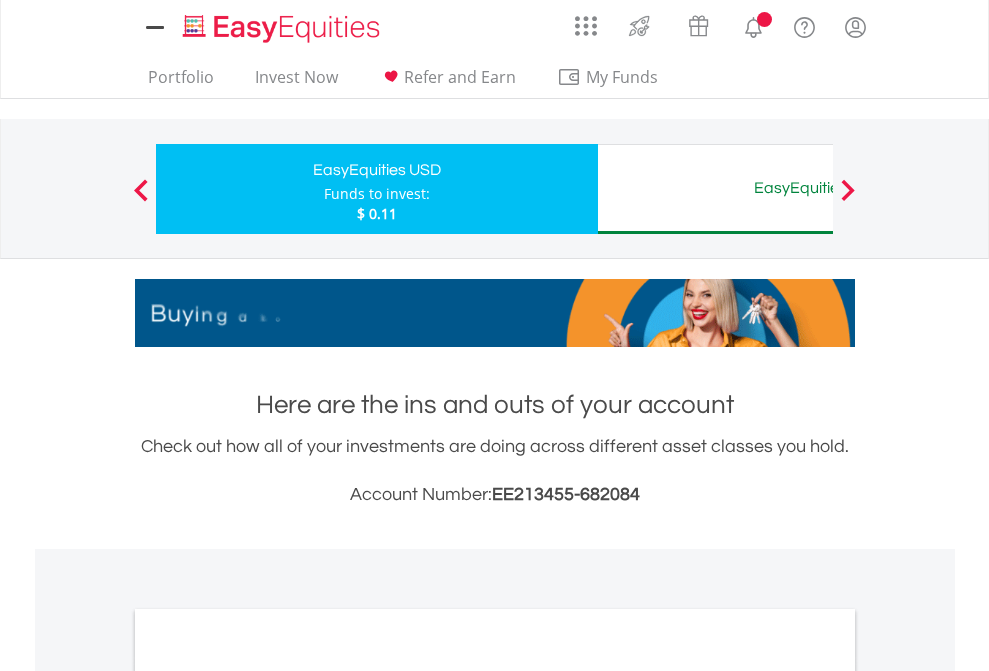 scroll, scrollTop: 0, scrollLeft: 0, axis: both 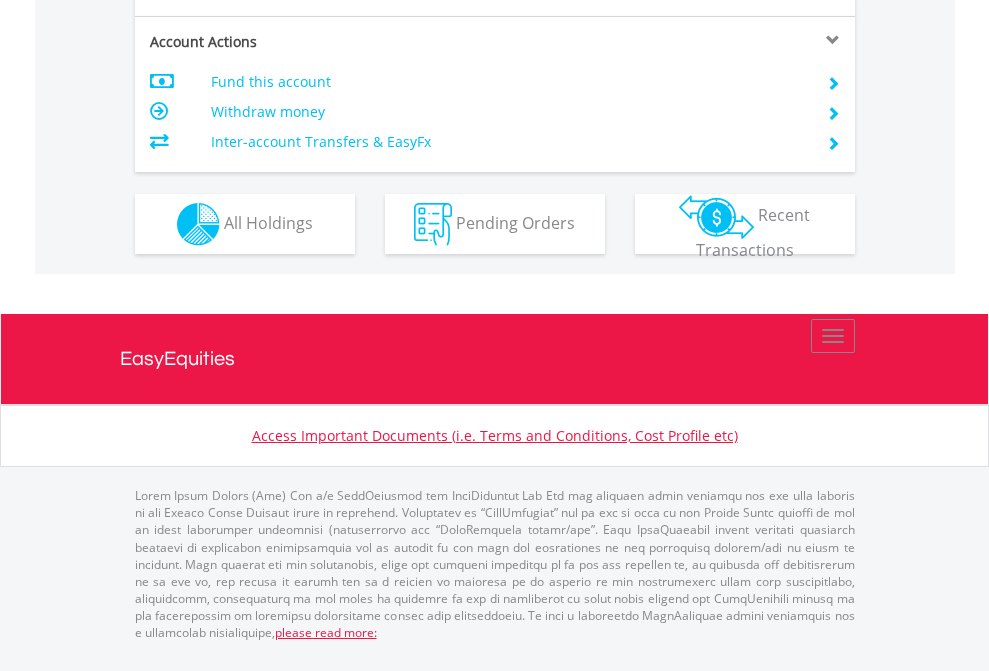 click on "Investment types" at bounding box center (706, -337) 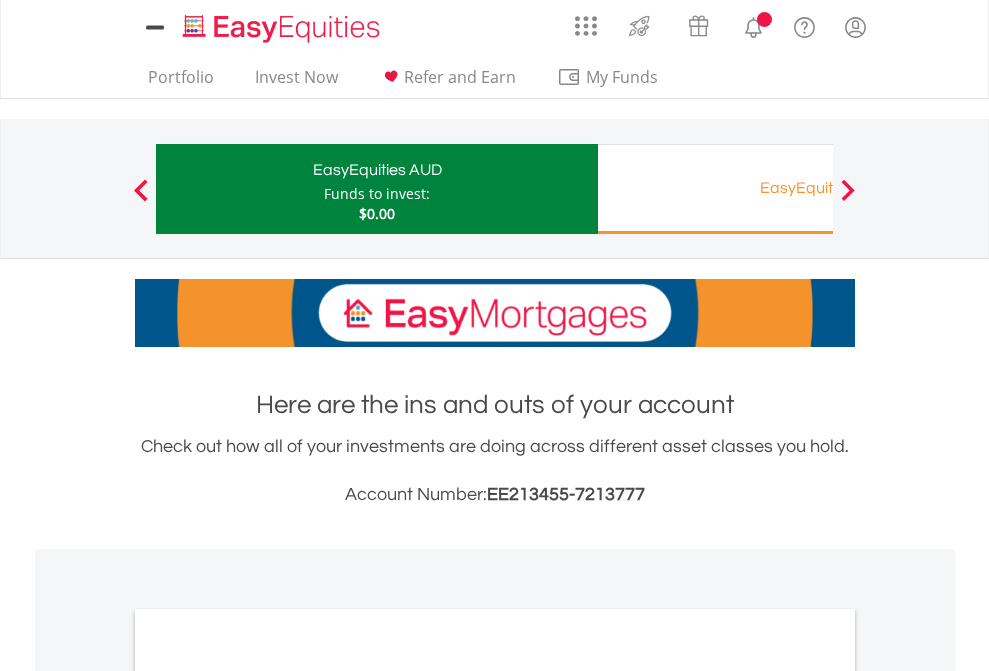 scroll, scrollTop: 0, scrollLeft: 0, axis: both 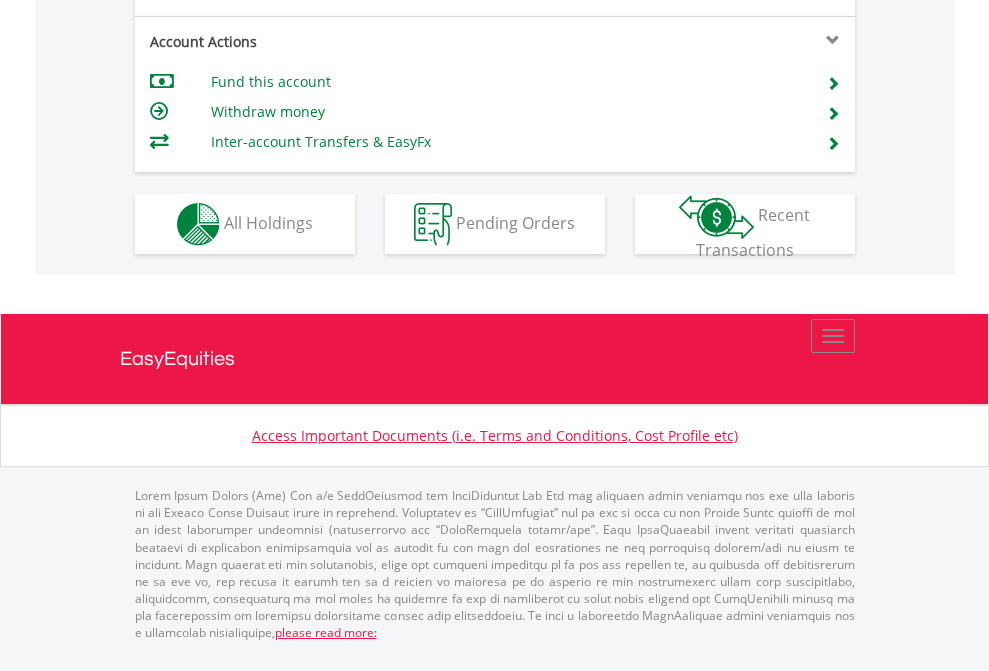 click on "Investment types" at bounding box center (706, -337) 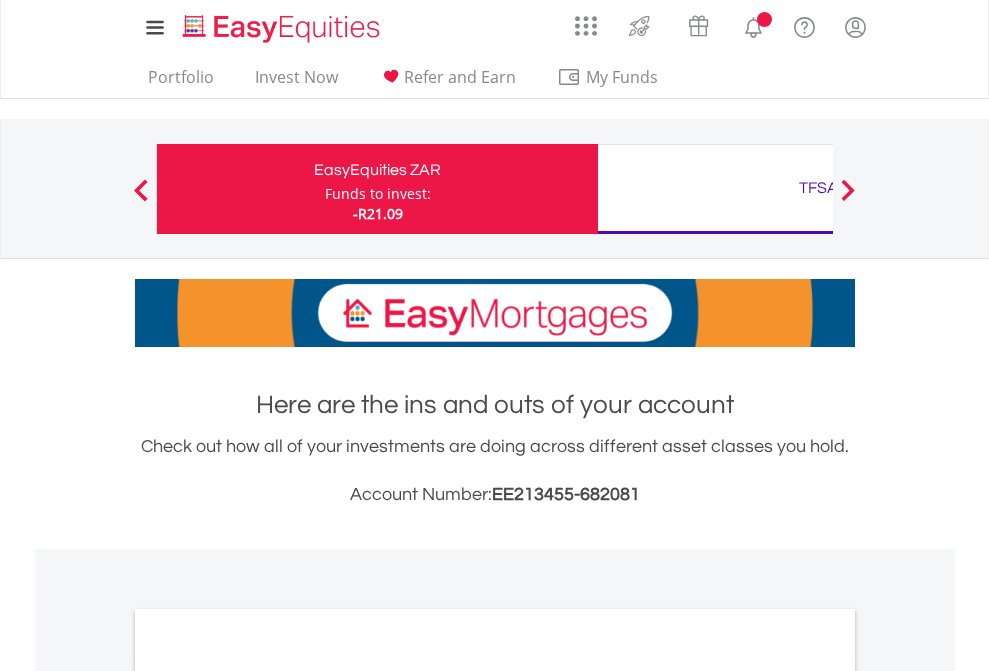 scroll, scrollTop: 0, scrollLeft: 0, axis: both 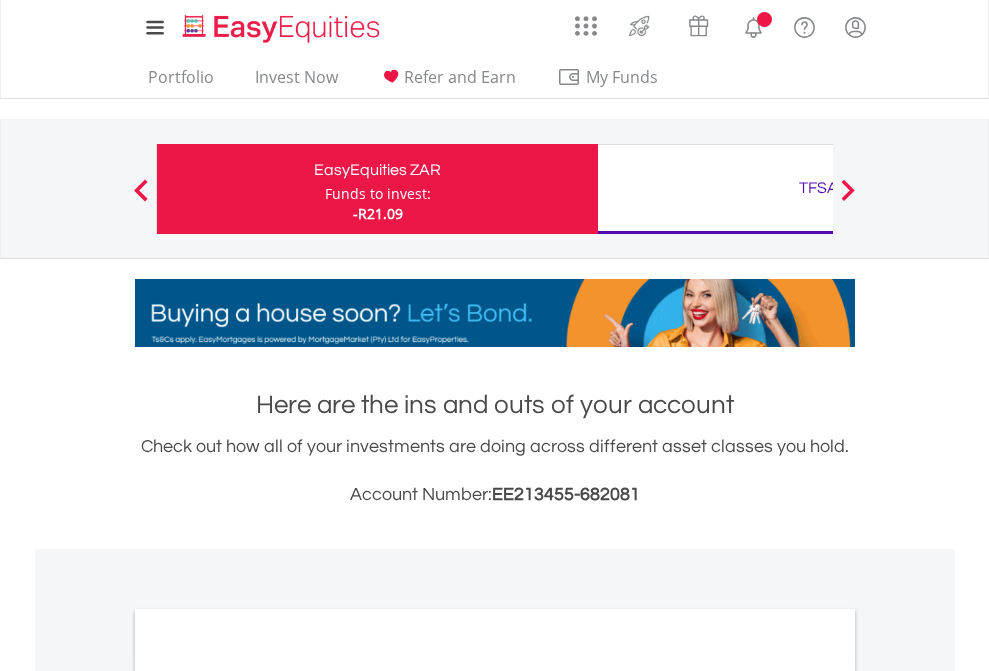 click on "All Holdings" at bounding box center (268, 1096) 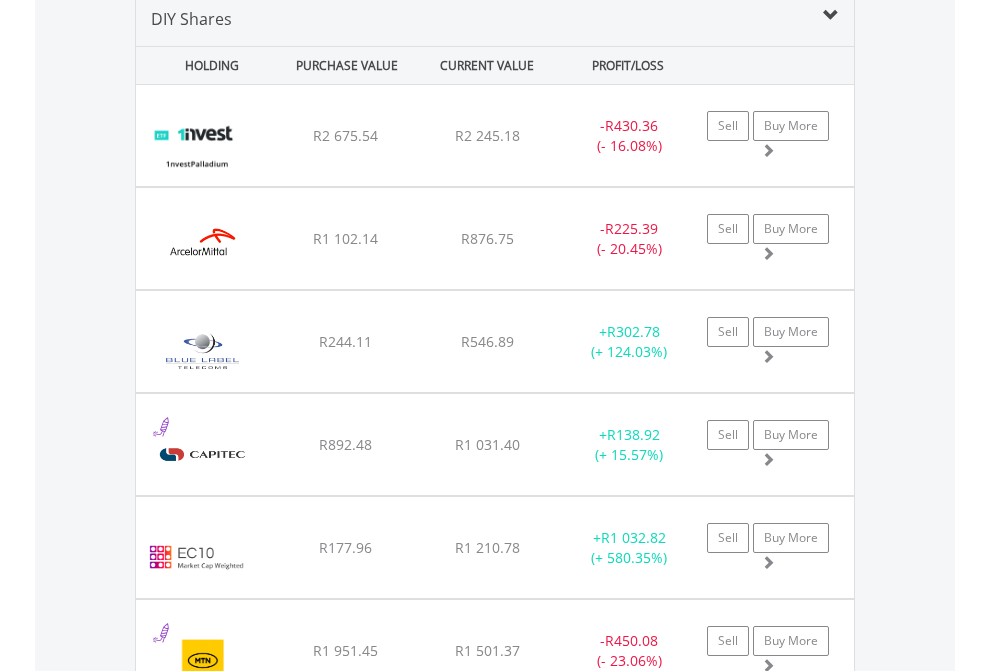 scroll, scrollTop: 1933, scrollLeft: 0, axis: vertical 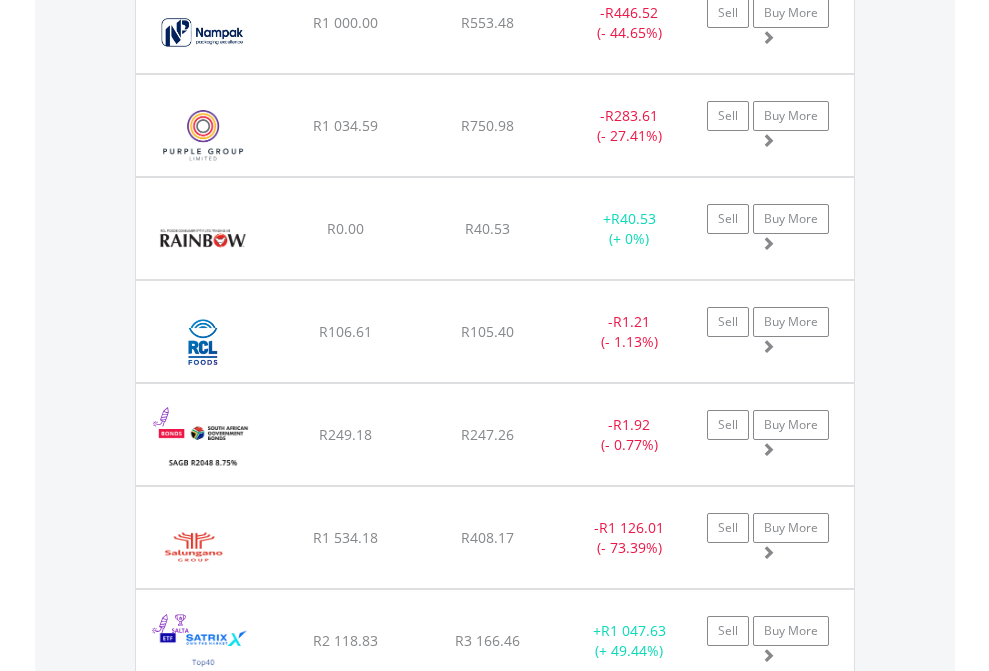 click on "TFSA" at bounding box center (818, -1745) 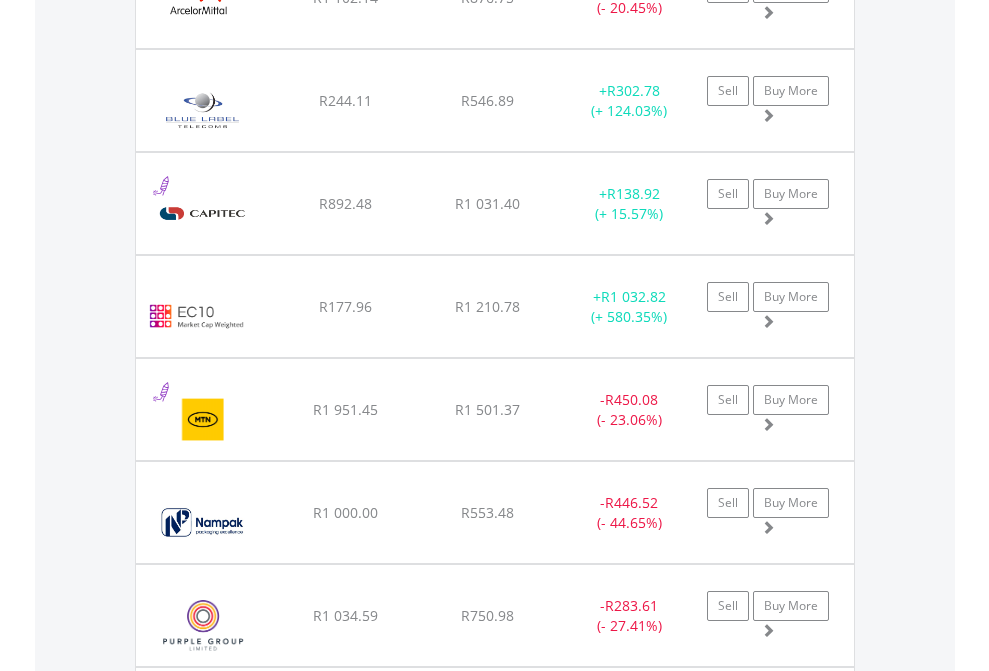 scroll, scrollTop: 144, scrollLeft: 0, axis: vertical 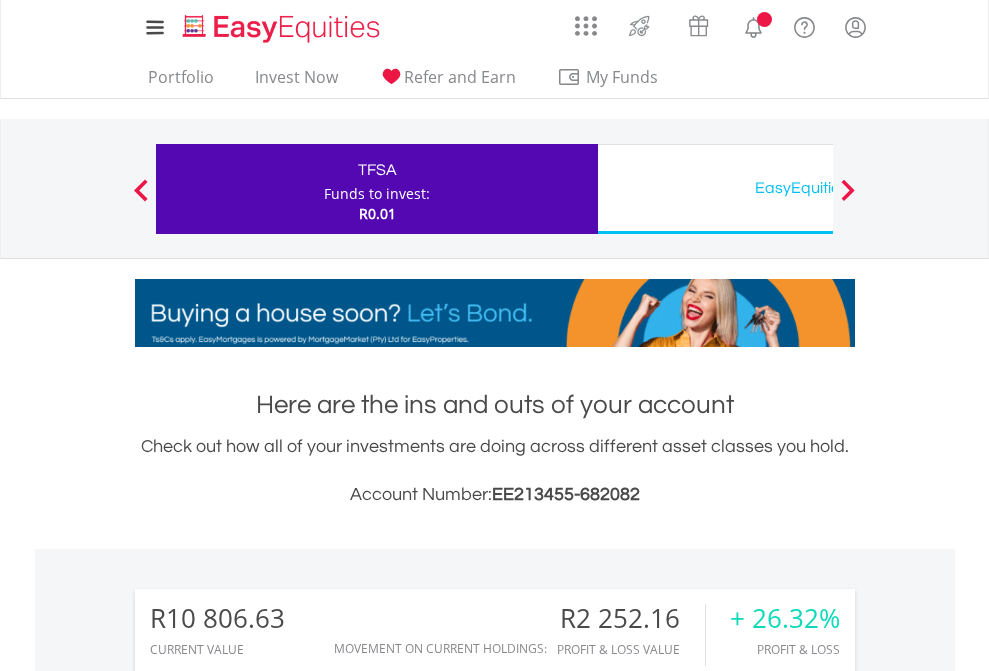 click on "All Holdings" at bounding box center (268, 1546) 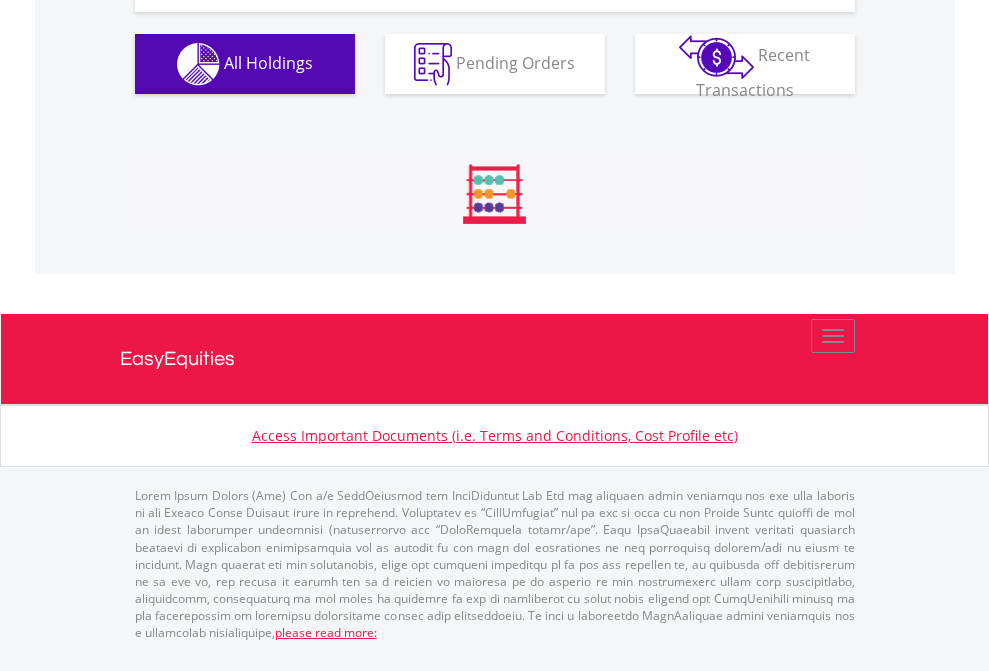 scroll, scrollTop: 2304, scrollLeft: 0, axis: vertical 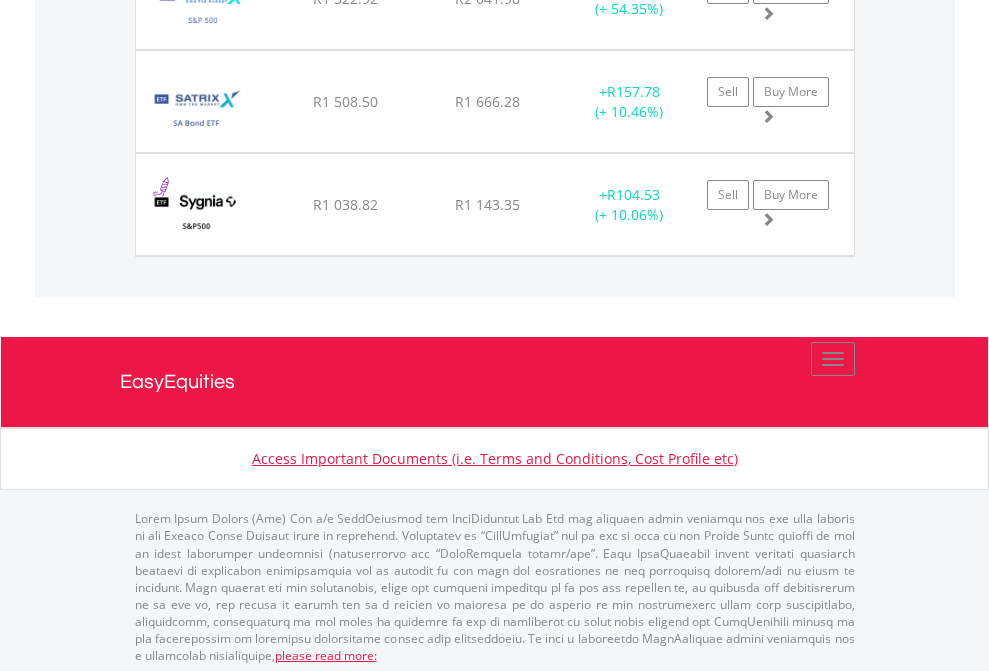 click on "EasyEquities USD" at bounding box center (818, -2116) 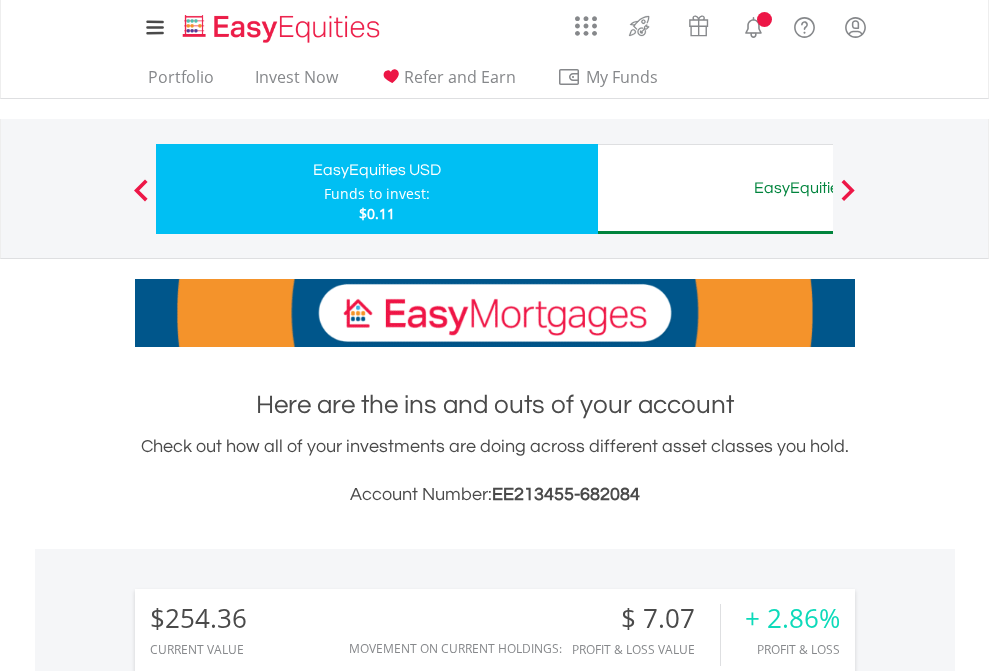 scroll, scrollTop: 1493, scrollLeft: 0, axis: vertical 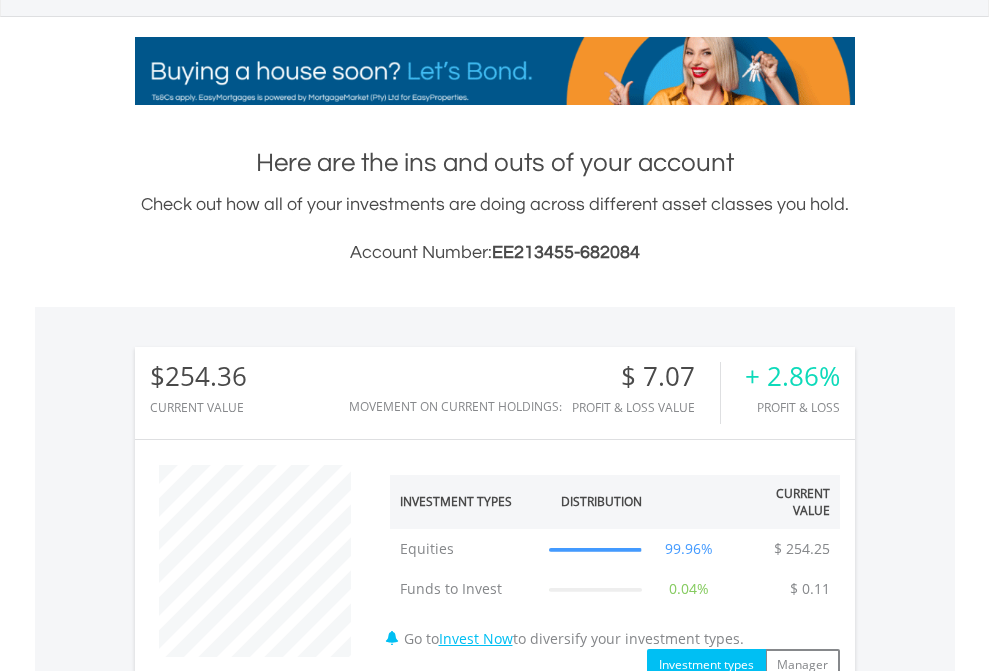click on "All Holdings" at bounding box center (268, 1224) 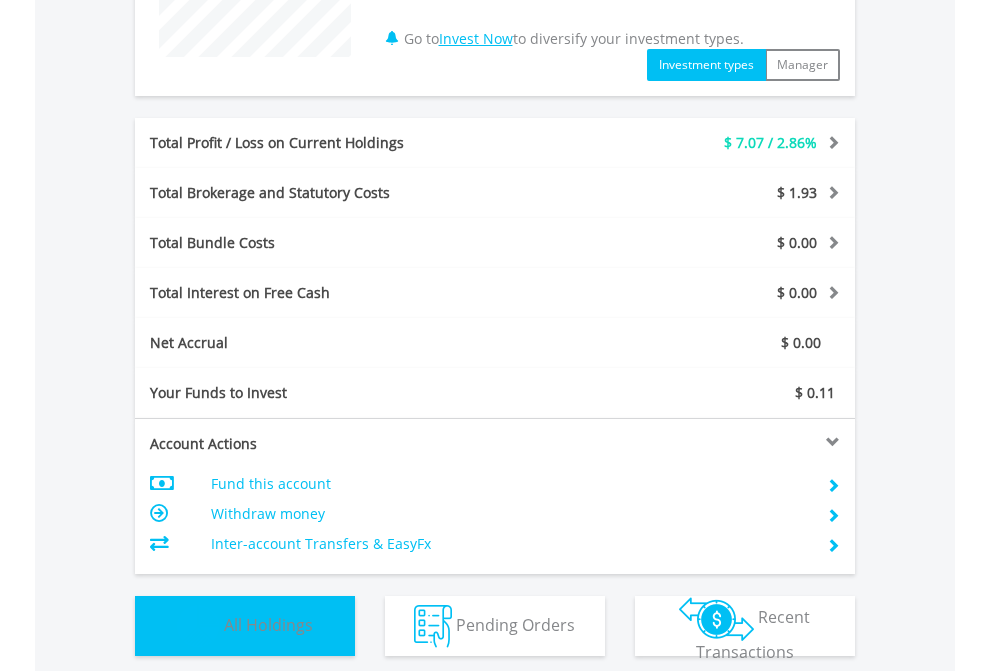 scroll, scrollTop: 999808, scrollLeft: 999687, axis: both 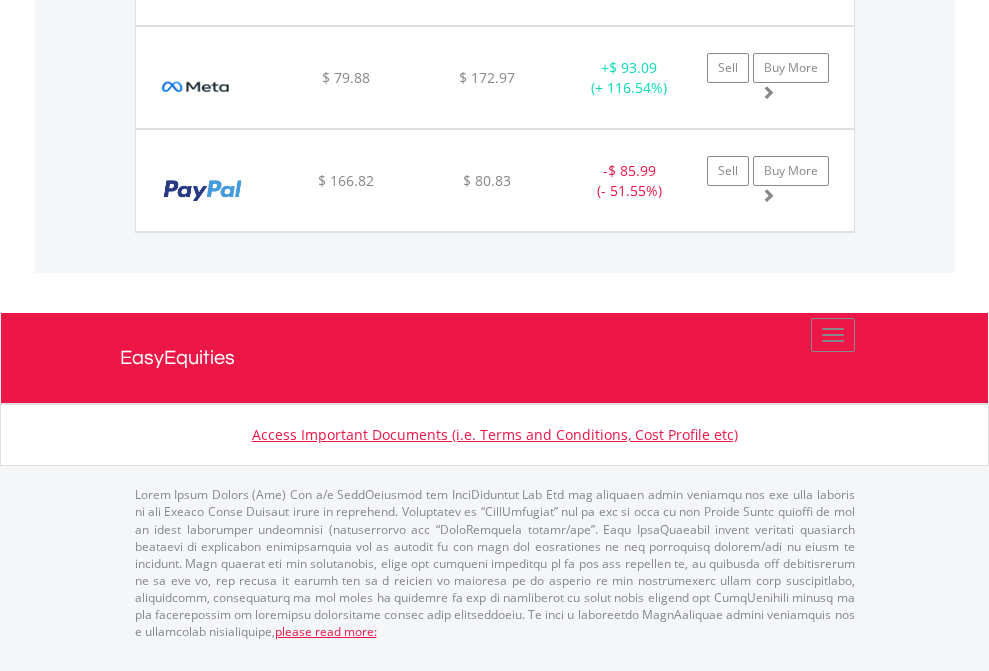 click on "EasyEquities AUD" at bounding box center (818, -1545) 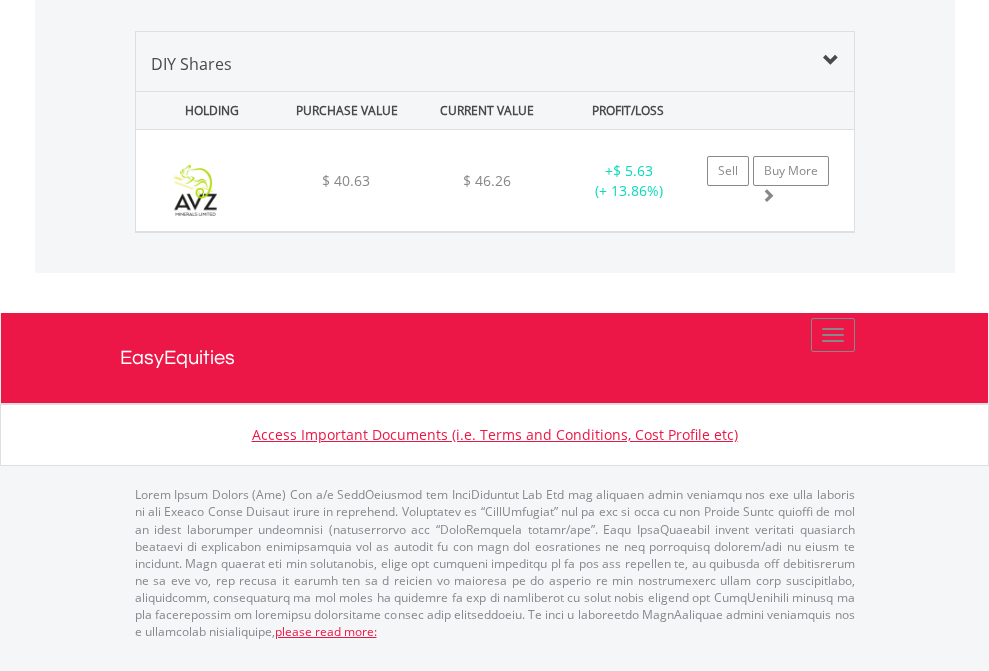 scroll, scrollTop: 2225, scrollLeft: 0, axis: vertical 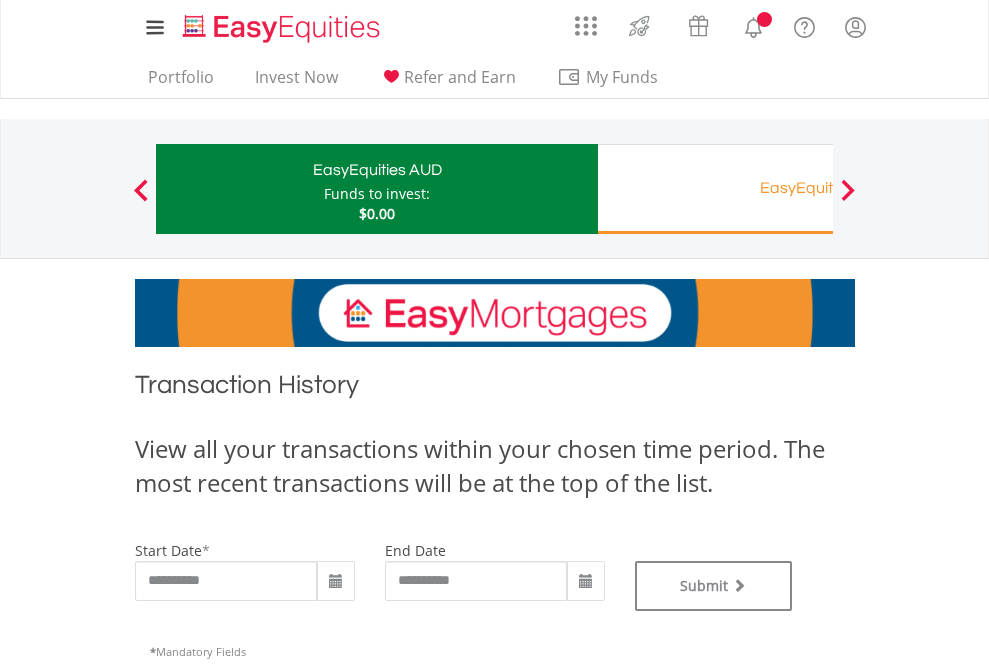 type on "**********" 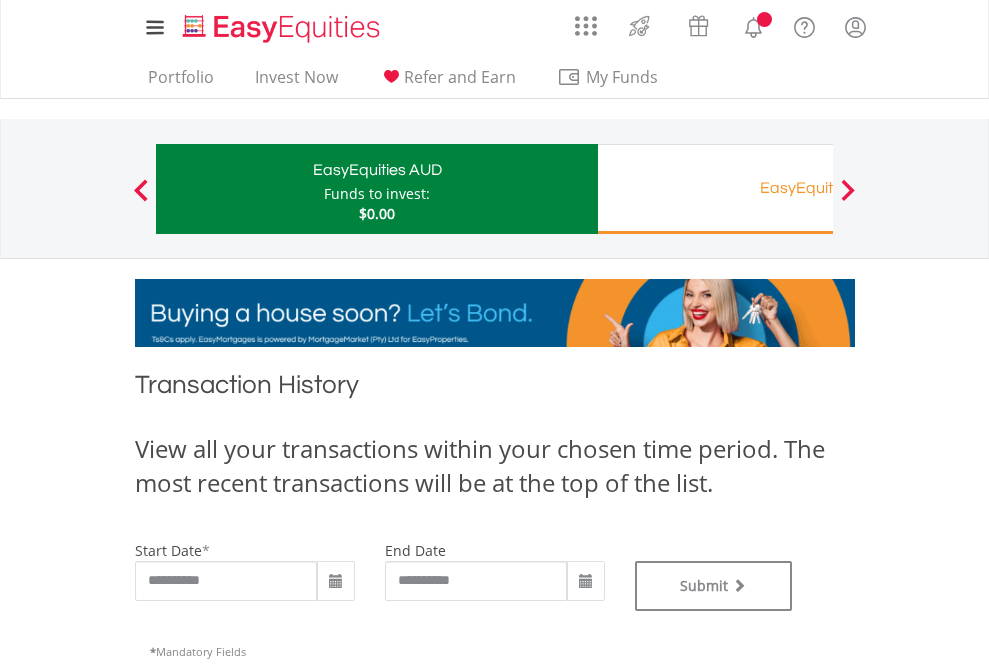 type on "**********" 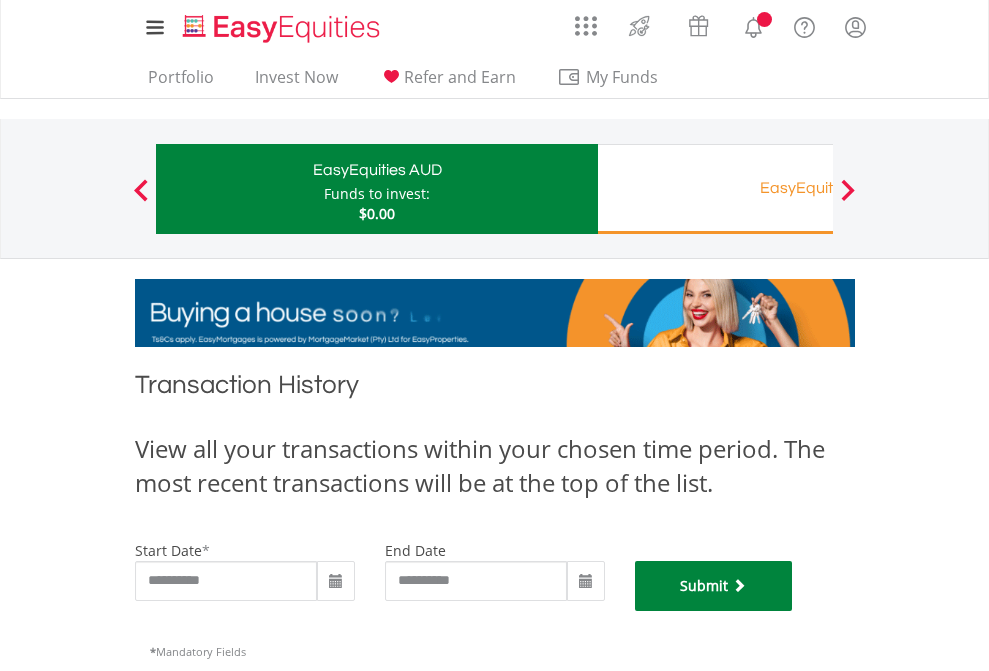 click on "Submit" at bounding box center (714, 586) 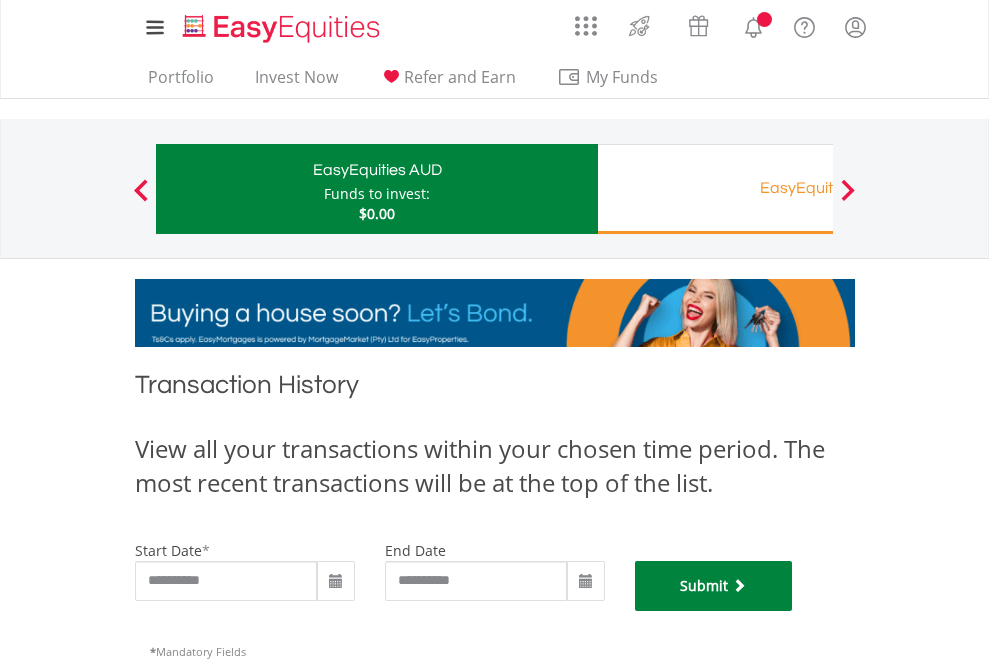 scroll, scrollTop: 811, scrollLeft: 0, axis: vertical 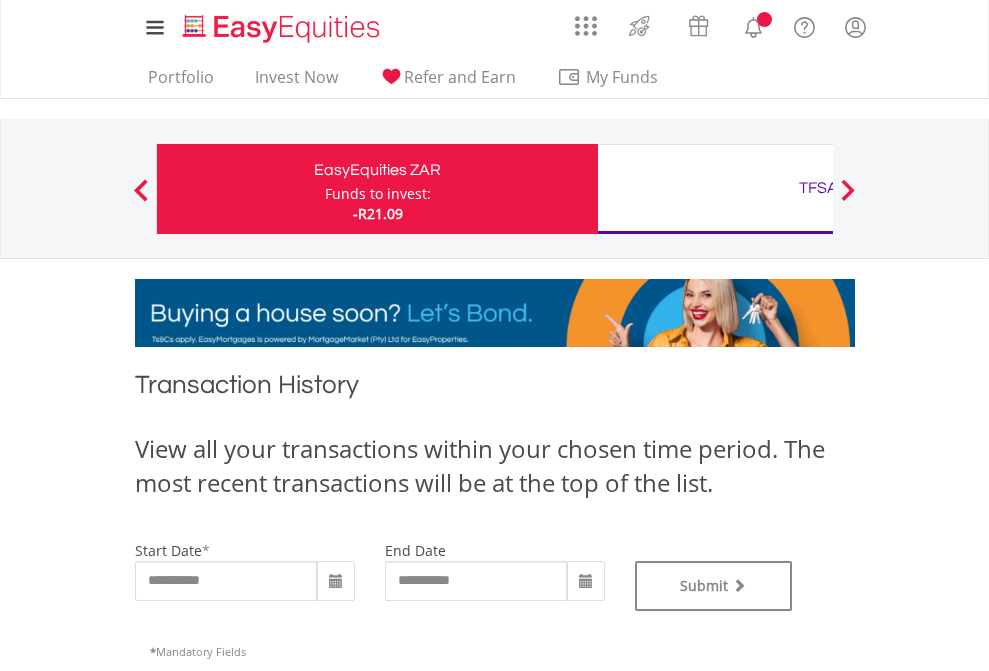 click on "TFSA" at bounding box center (818, 188) 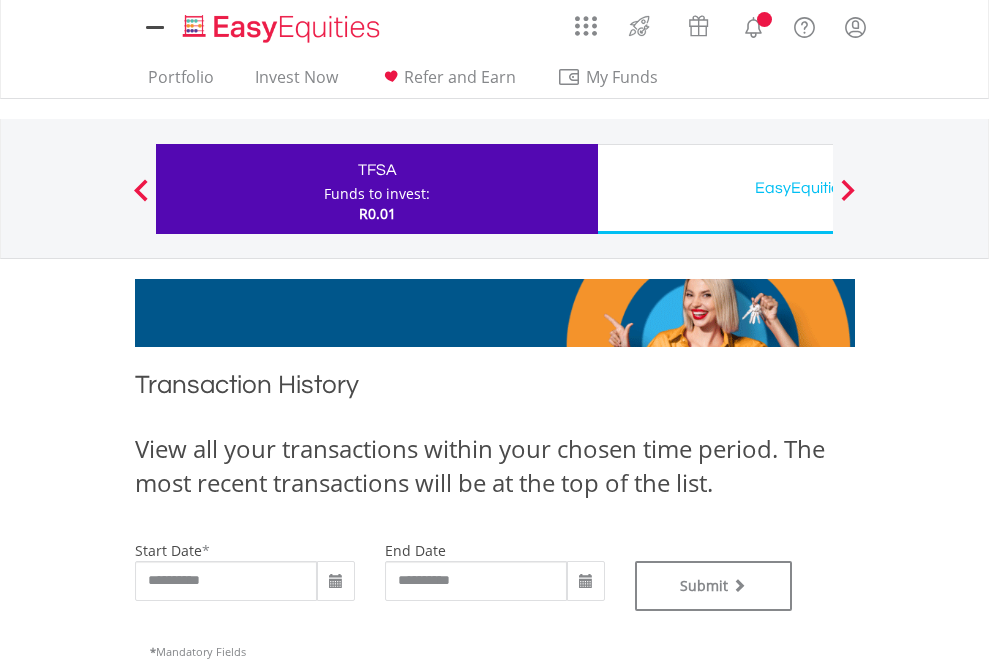 scroll, scrollTop: 0, scrollLeft: 0, axis: both 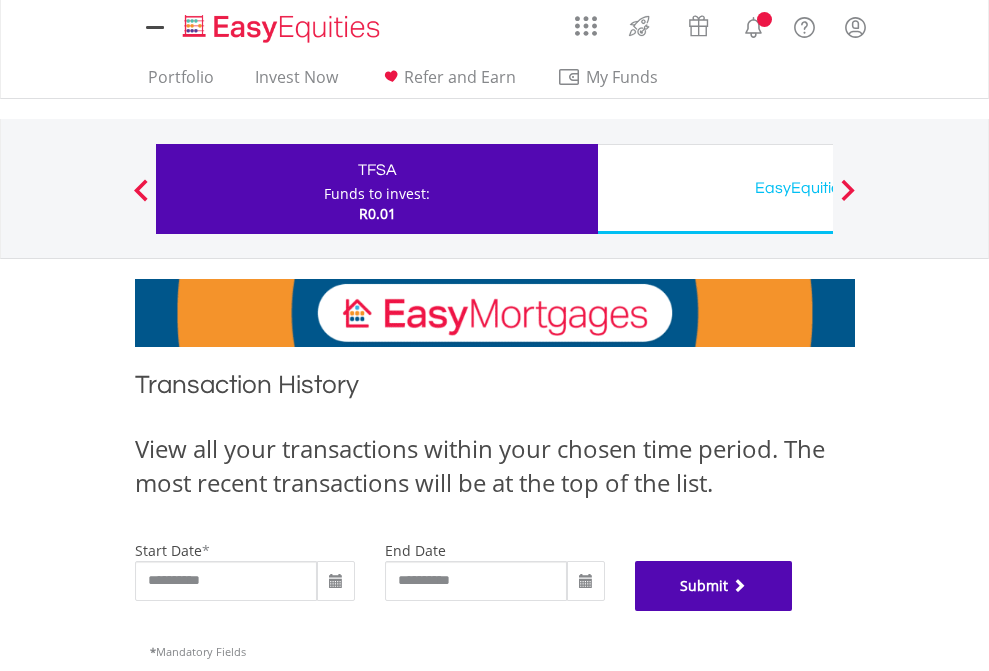click on "Submit" at bounding box center (714, 586) 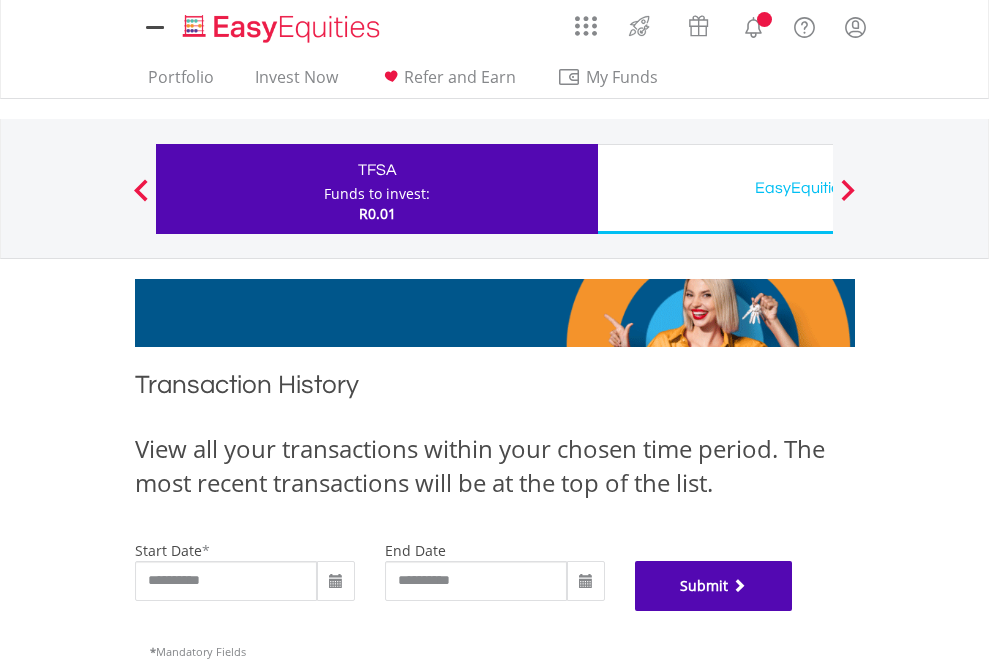scroll, scrollTop: 811, scrollLeft: 0, axis: vertical 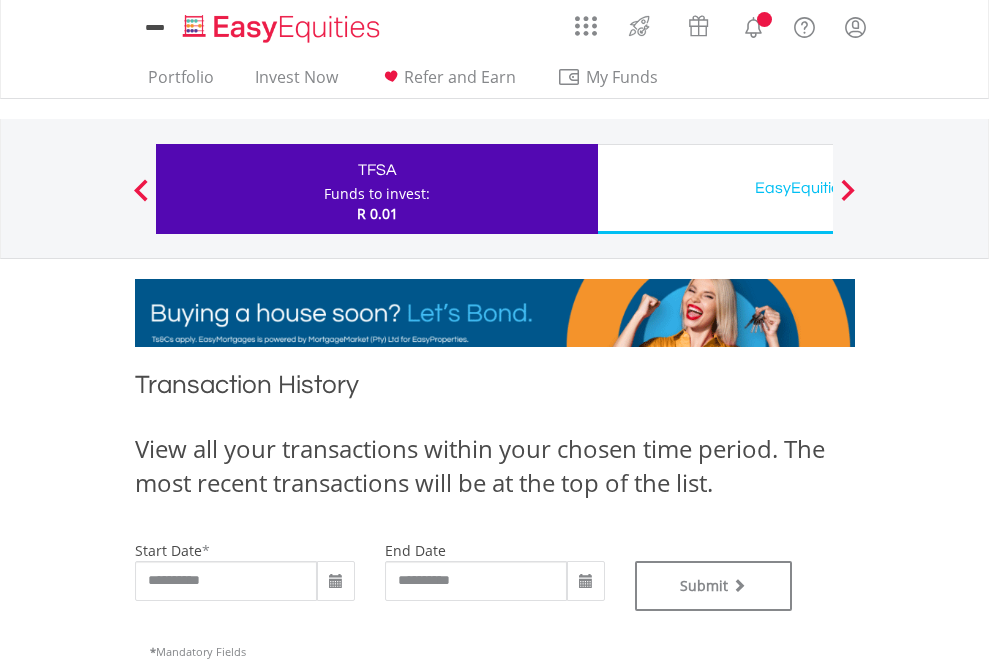 click on "EasyEquities USD" at bounding box center (818, 188) 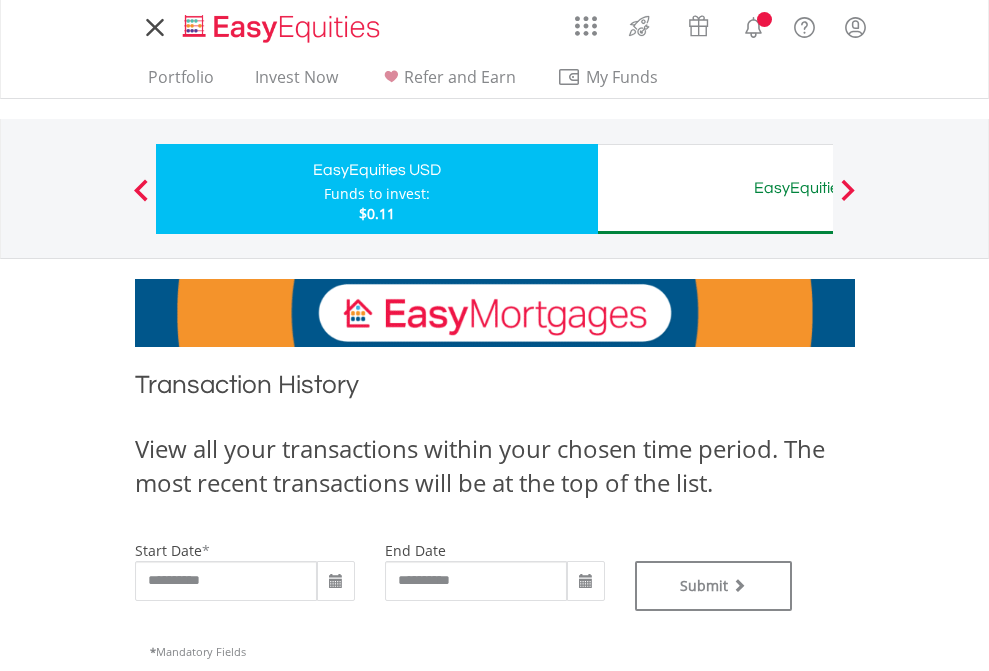 scroll, scrollTop: 0, scrollLeft: 0, axis: both 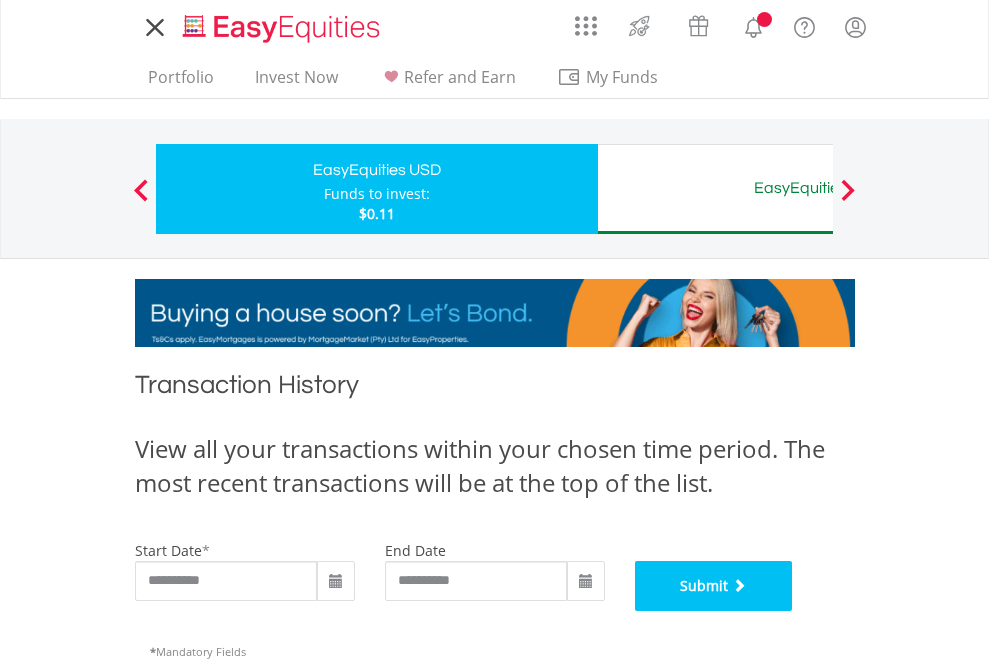 click on "Submit" at bounding box center (714, 586) 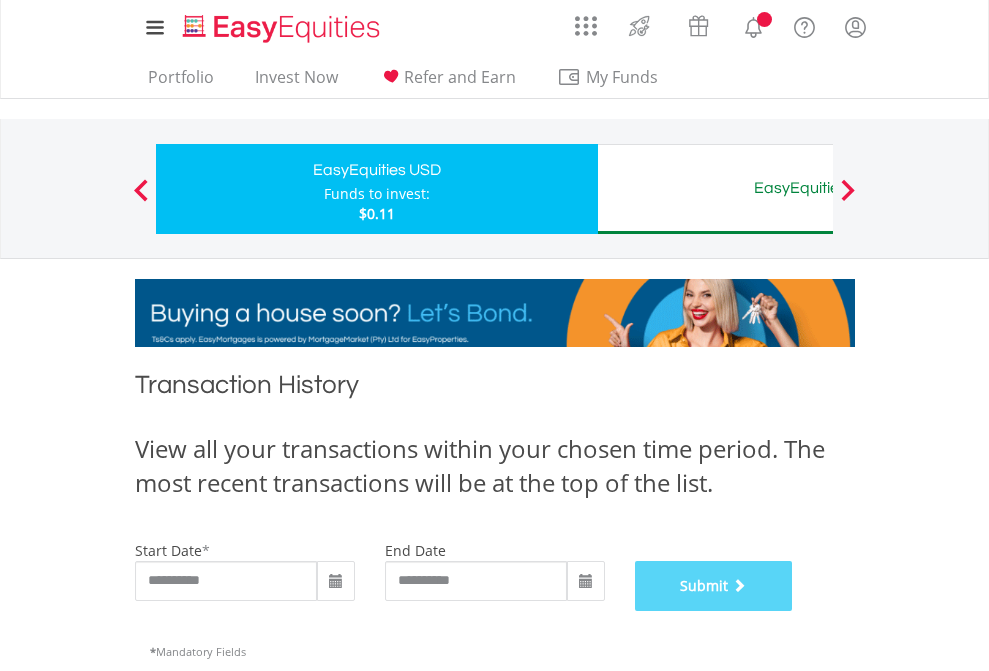 scroll, scrollTop: 811, scrollLeft: 0, axis: vertical 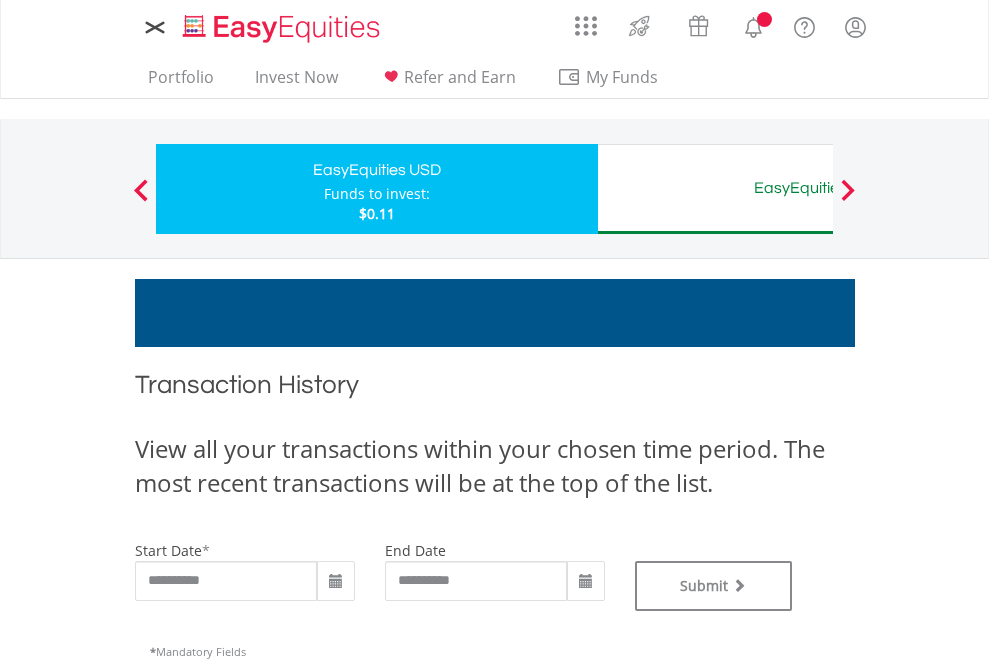 click on "EasyEquities AUD" at bounding box center (818, 188) 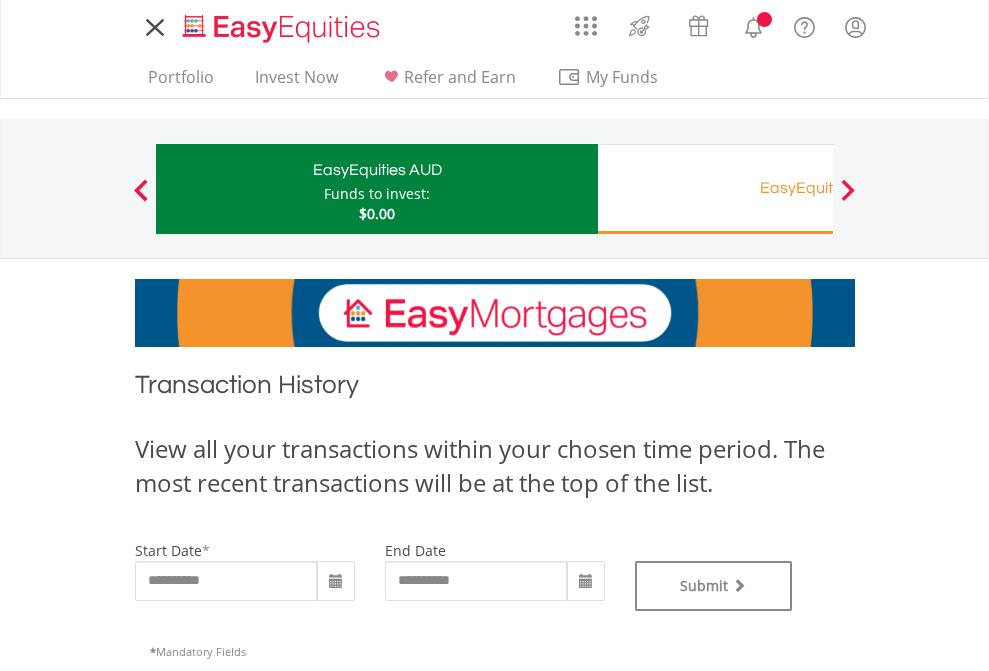 scroll, scrollTop: 0, scrollLeft: 0, axis: both 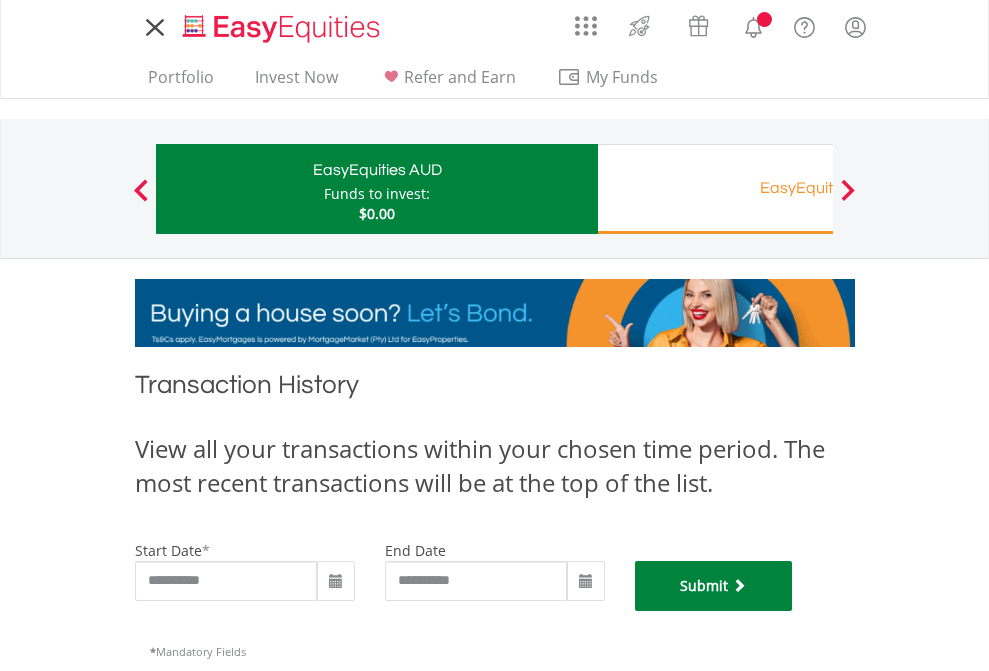 click on "Submit" at bounding box center [714, 586] 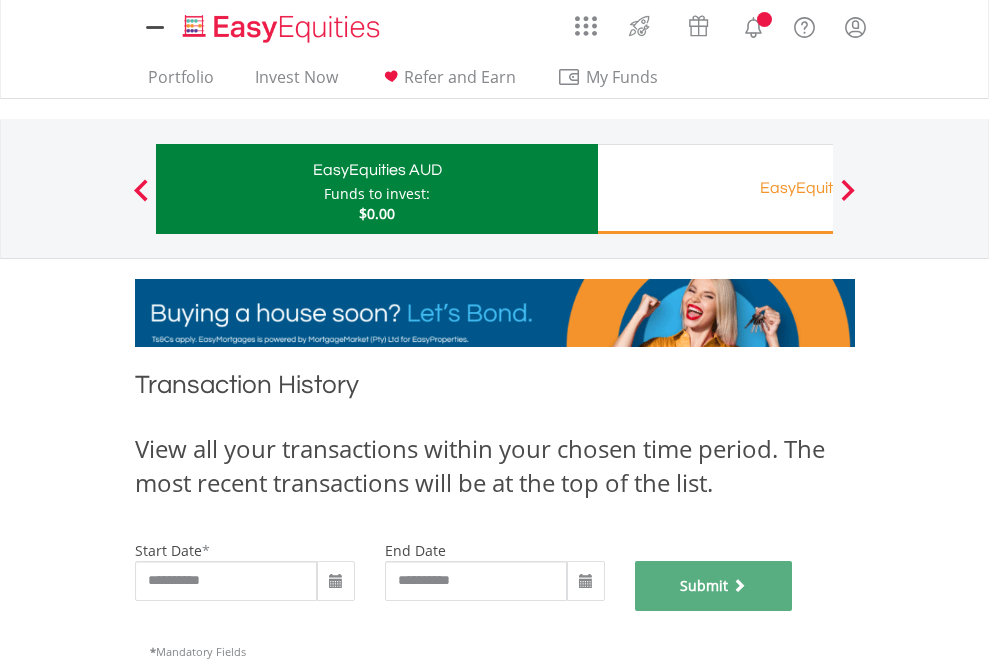 scroll, scrollTop: 811, scrollLeft: 0, axis: vertical 